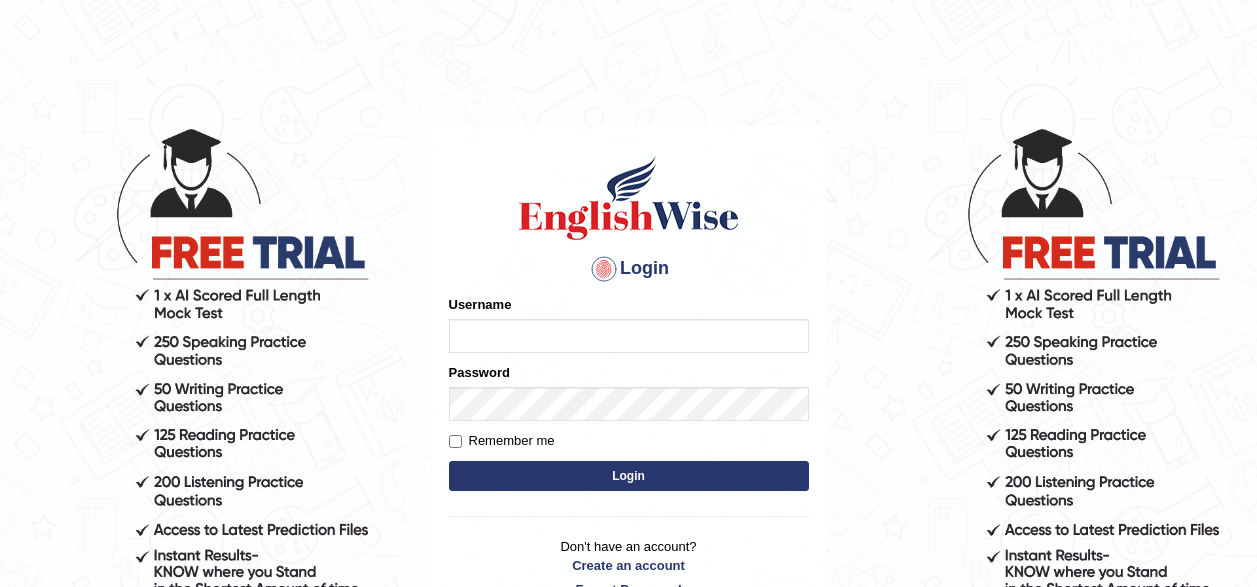 scroll, scrollTop: 0, scrollLeft: 0, axis: both 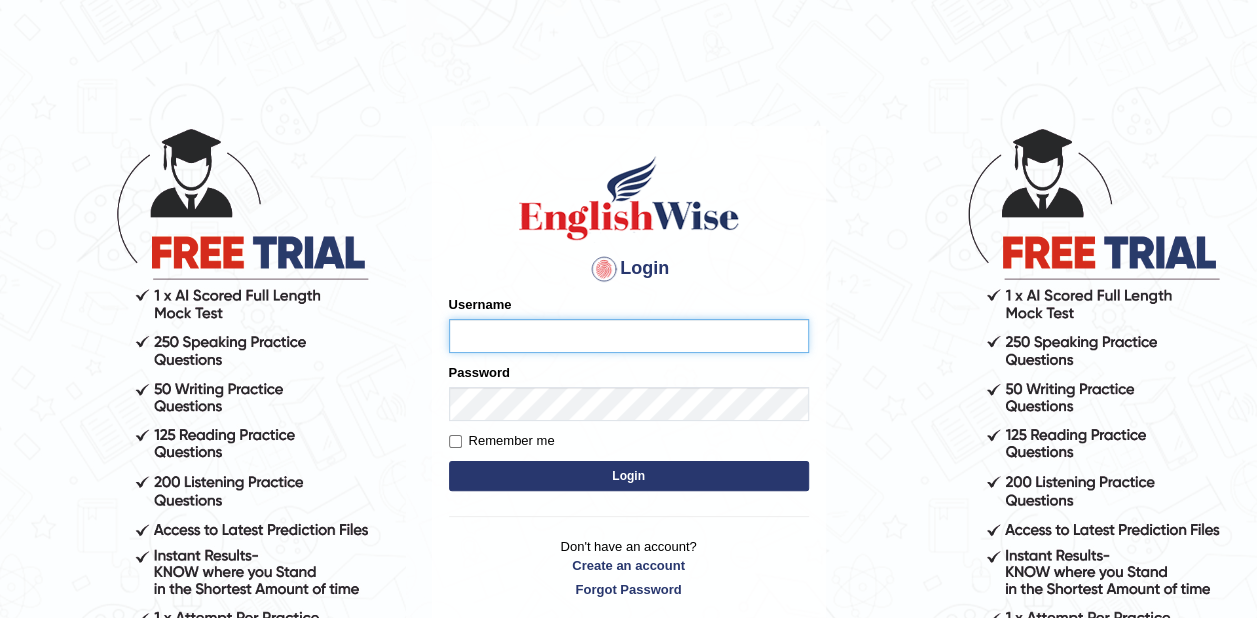 type on "[USERNAME]" 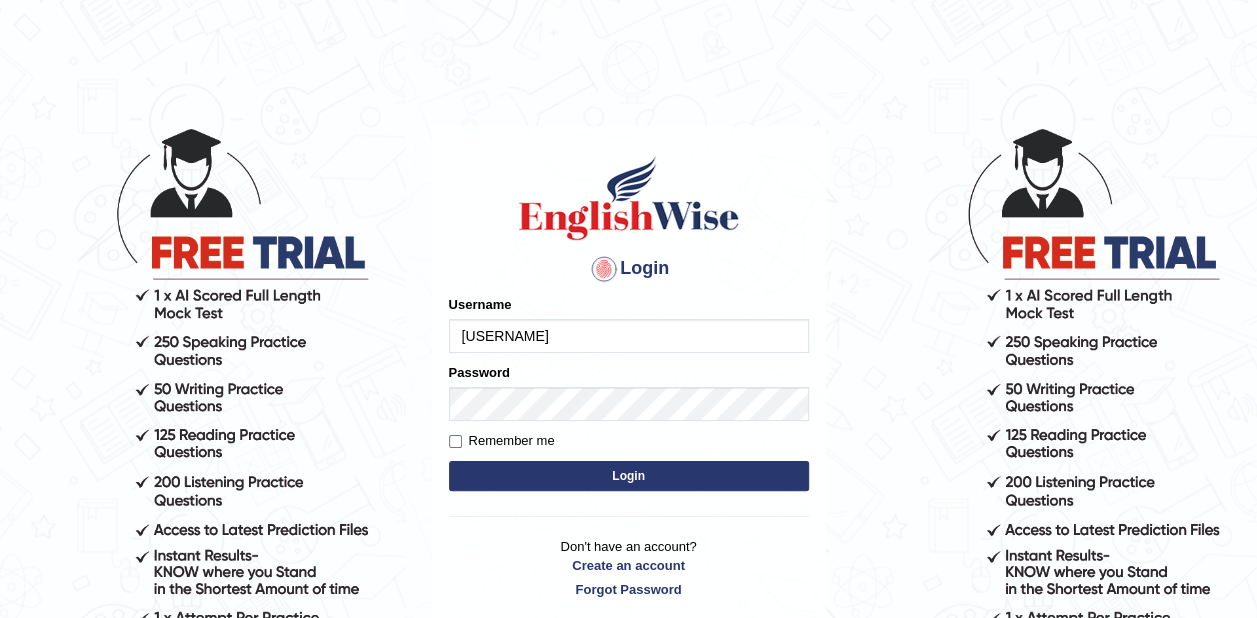 click on "Login" at bounding box center (629, 476) 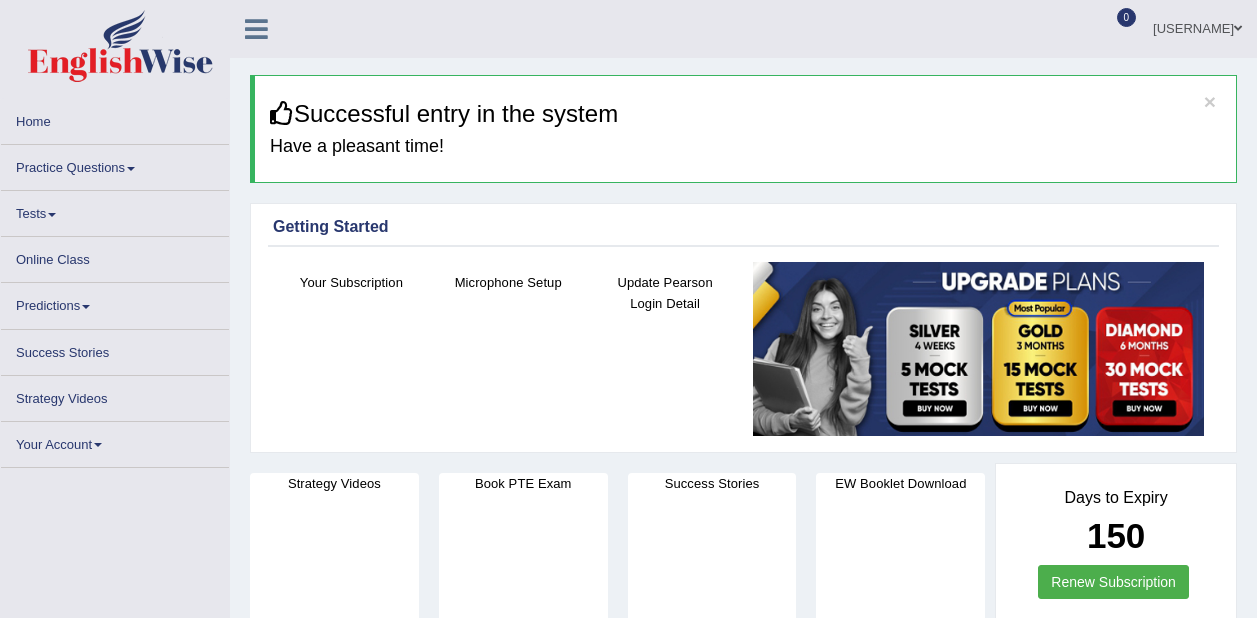 scroll, scrollTop: 0, scrollLeft: 0, axis: both 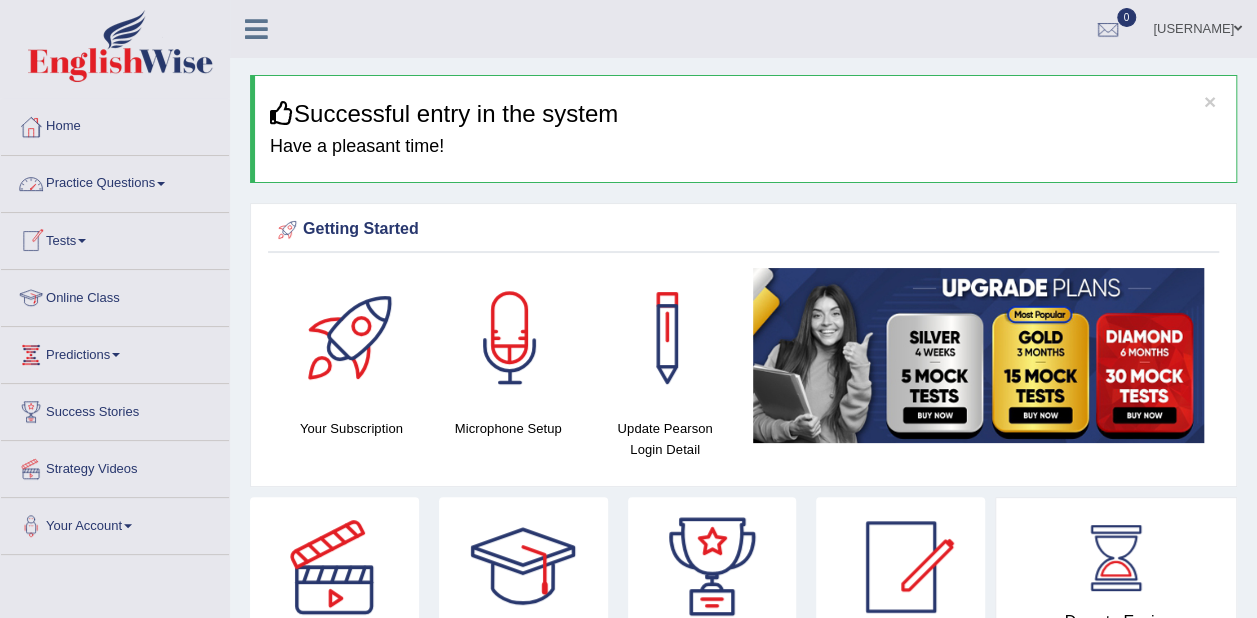 click on "Practice Questions" at bounding box center [115, 181] 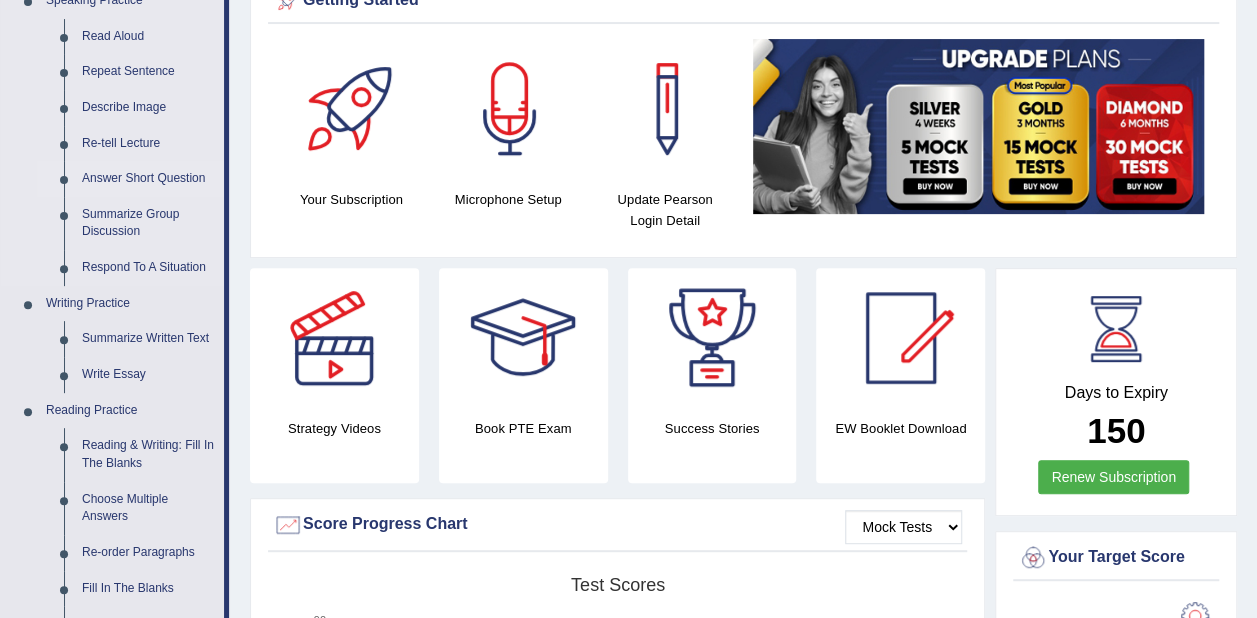 scroll, scrollTop: 240, scrollLeft: 0, axis: vertical 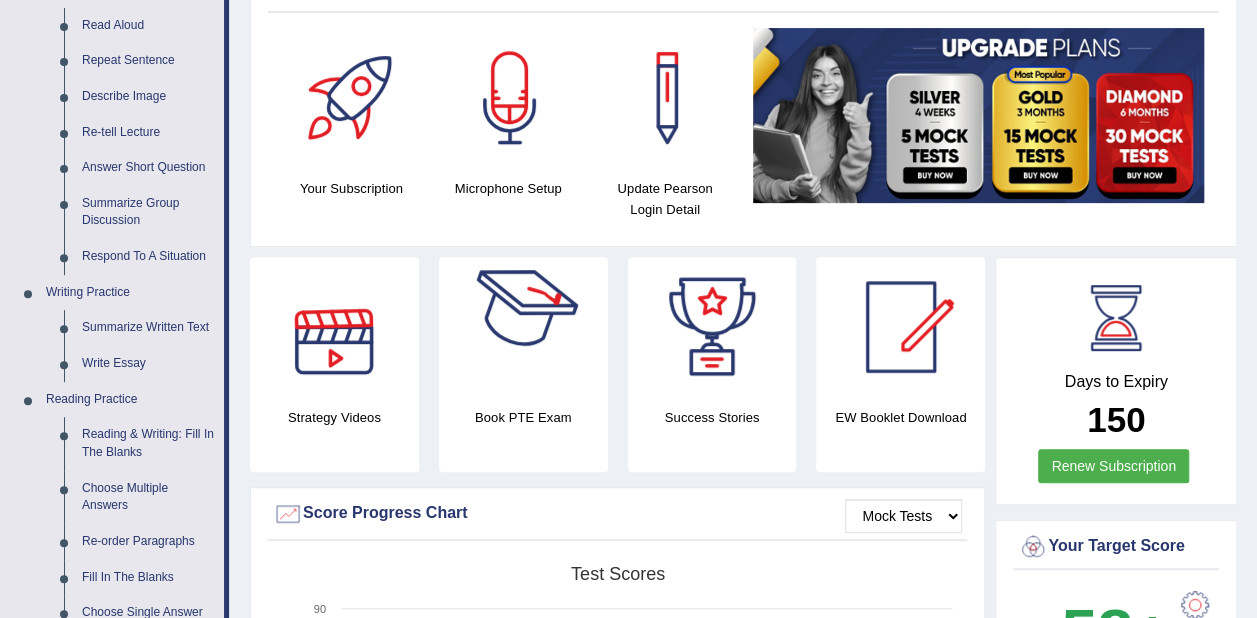 click at bounding box center [523, 327] 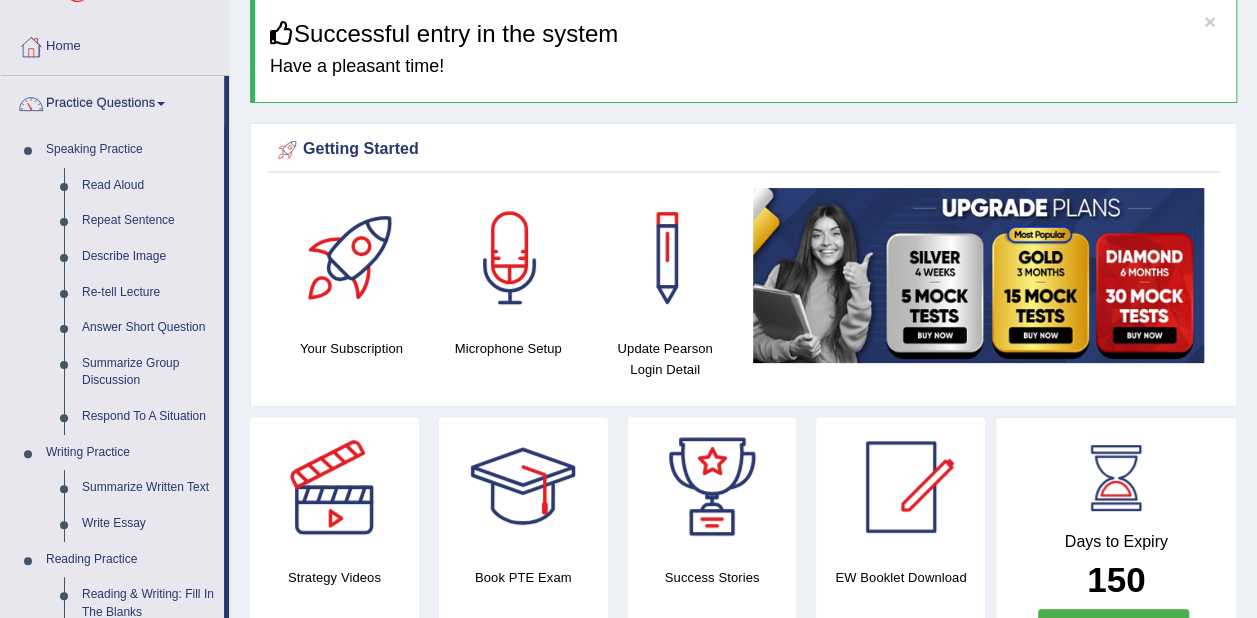 scroll, scrollTop: 0, scrollLeft: 0, axis: both 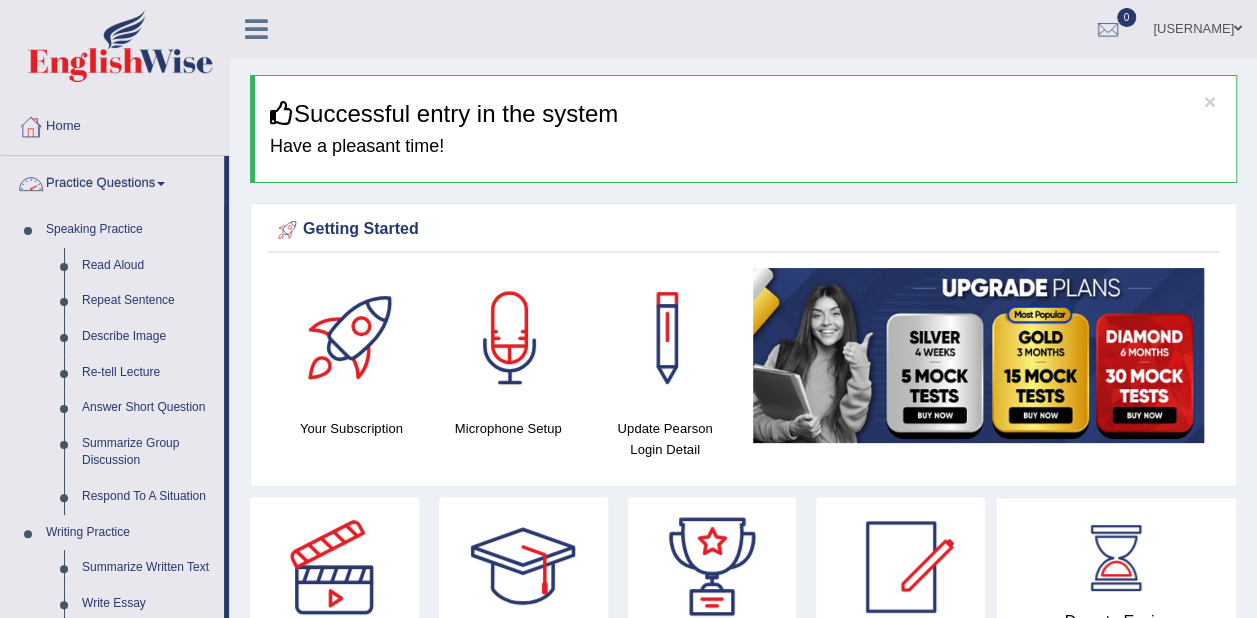 click at bounding box center (31, 127) 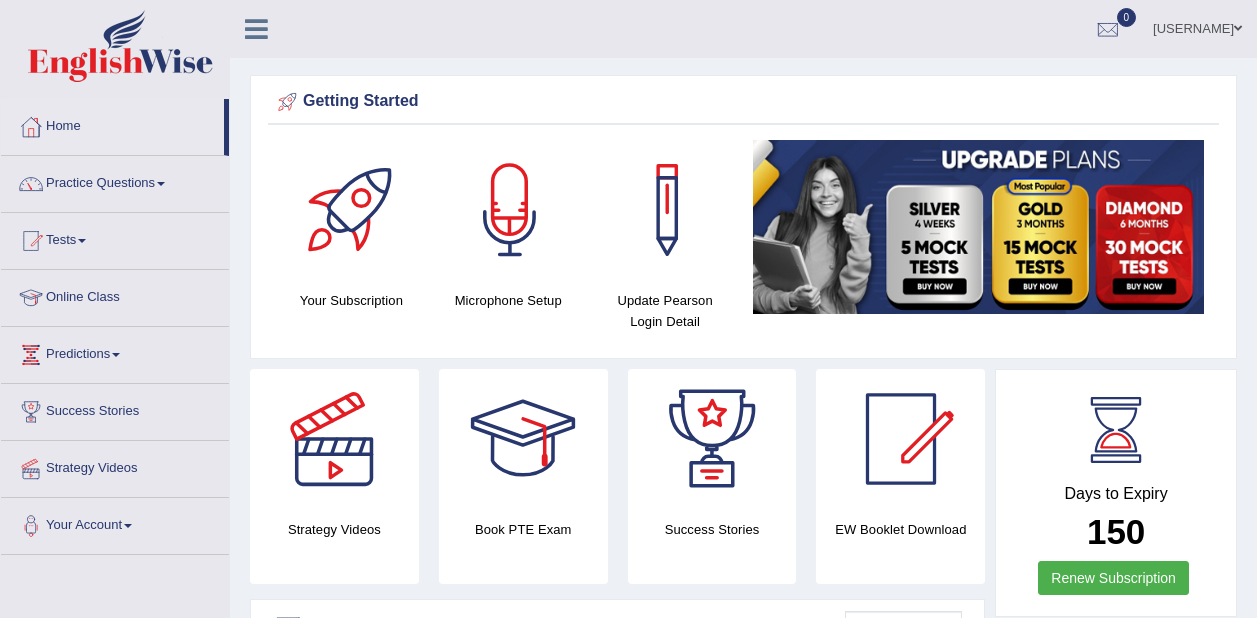 scroll, scrollTop: 0, scrollLeft: 0, axis: both 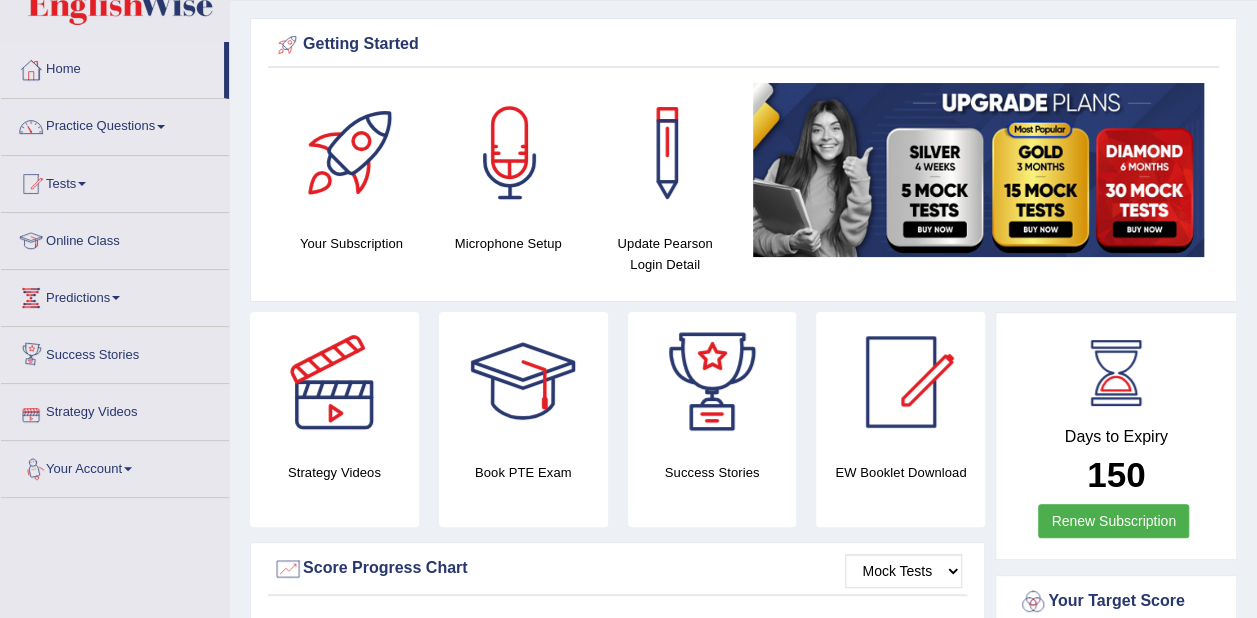 click on "Strategy Videos" at bounding box center [115, 409] 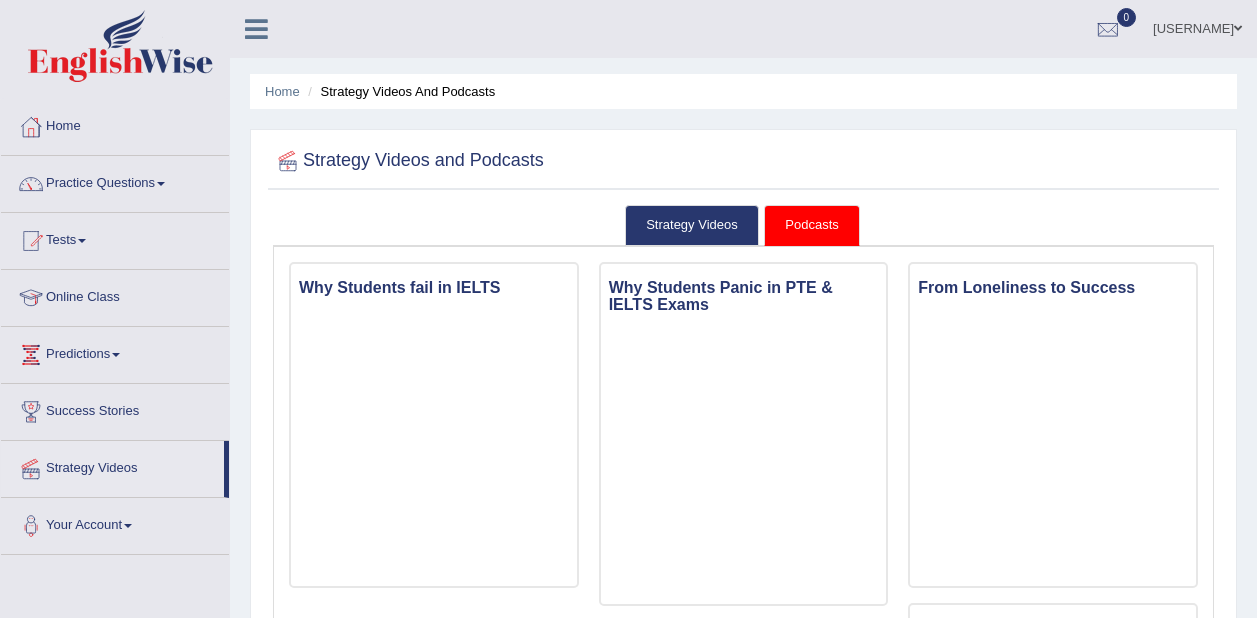 scroll, scrollTop: 0, scrollLeft: 0, axis: both 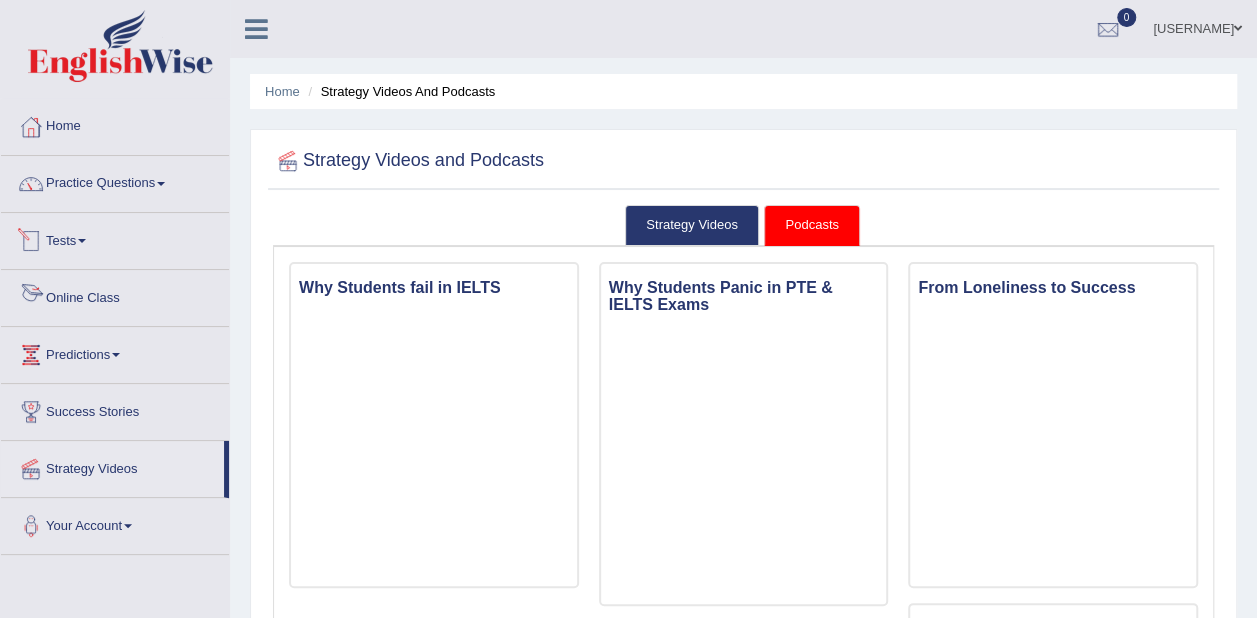 click on "Online Class" at bounding box center (115, 295) 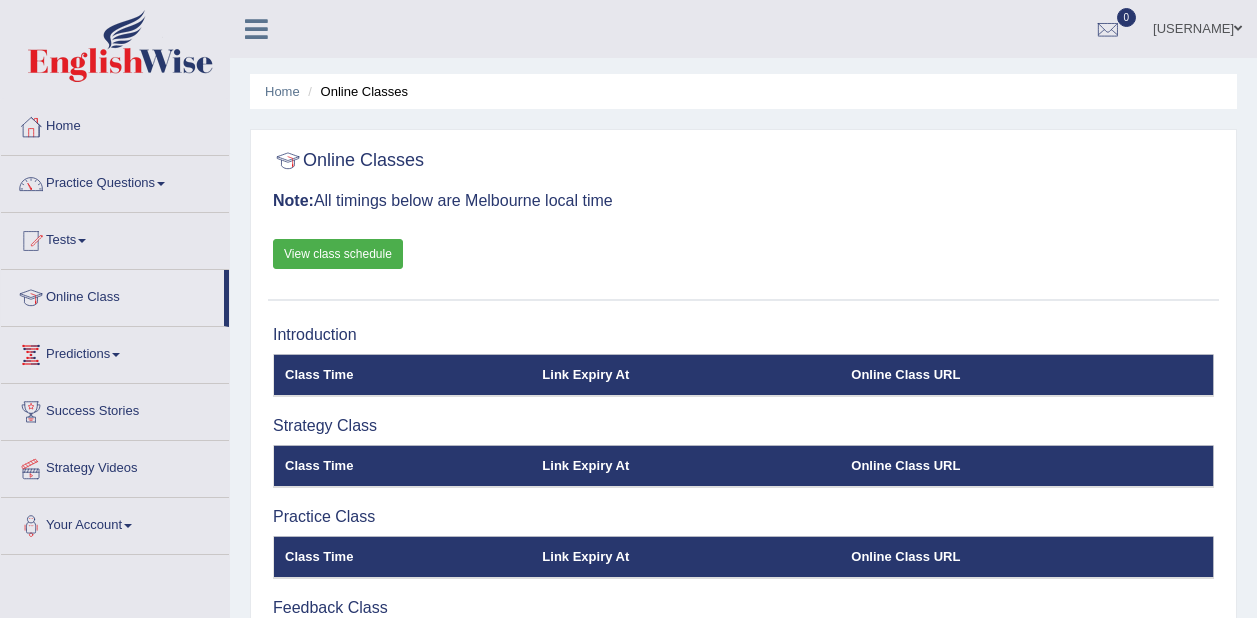 scroll, scrollTop: 0, scrollLeft: 0, axis: both 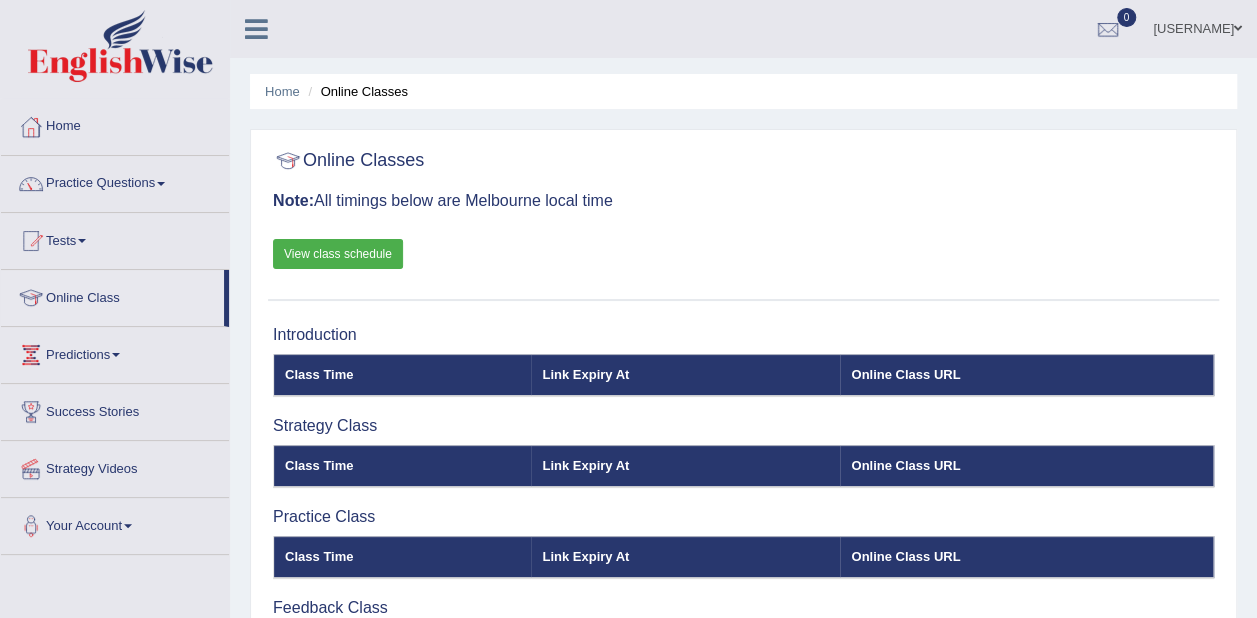 click on "View class schedule" at bounding box center [338, 254] 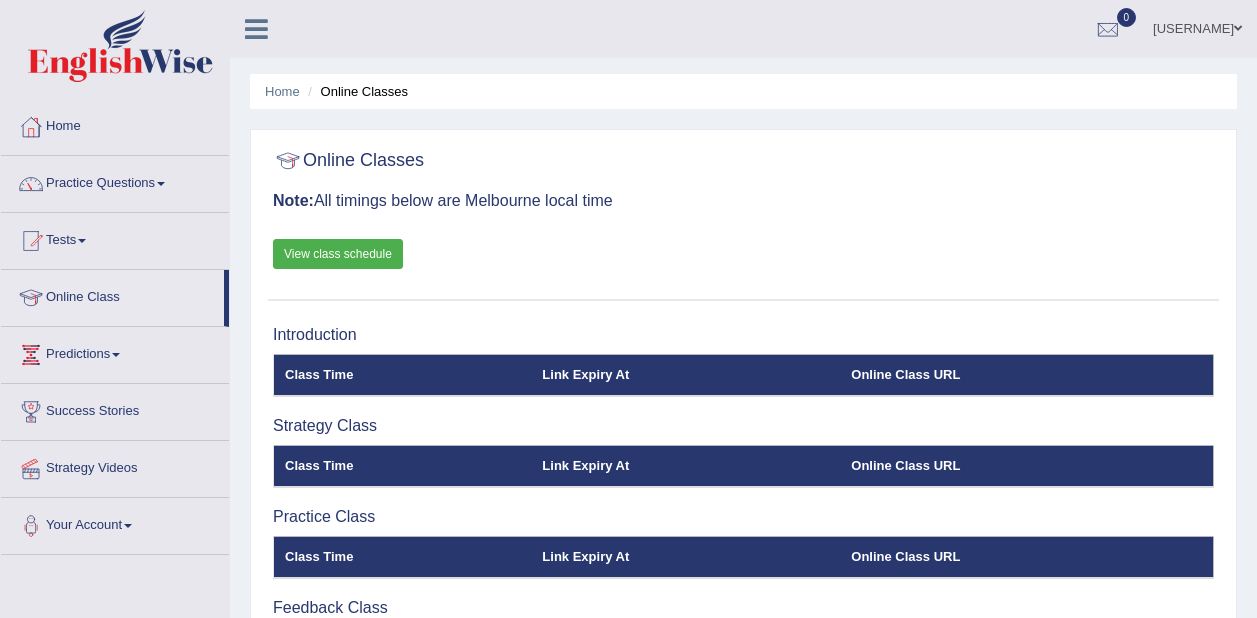 scroll, scrollTop: 0, scrollLeft: 0, axis: both 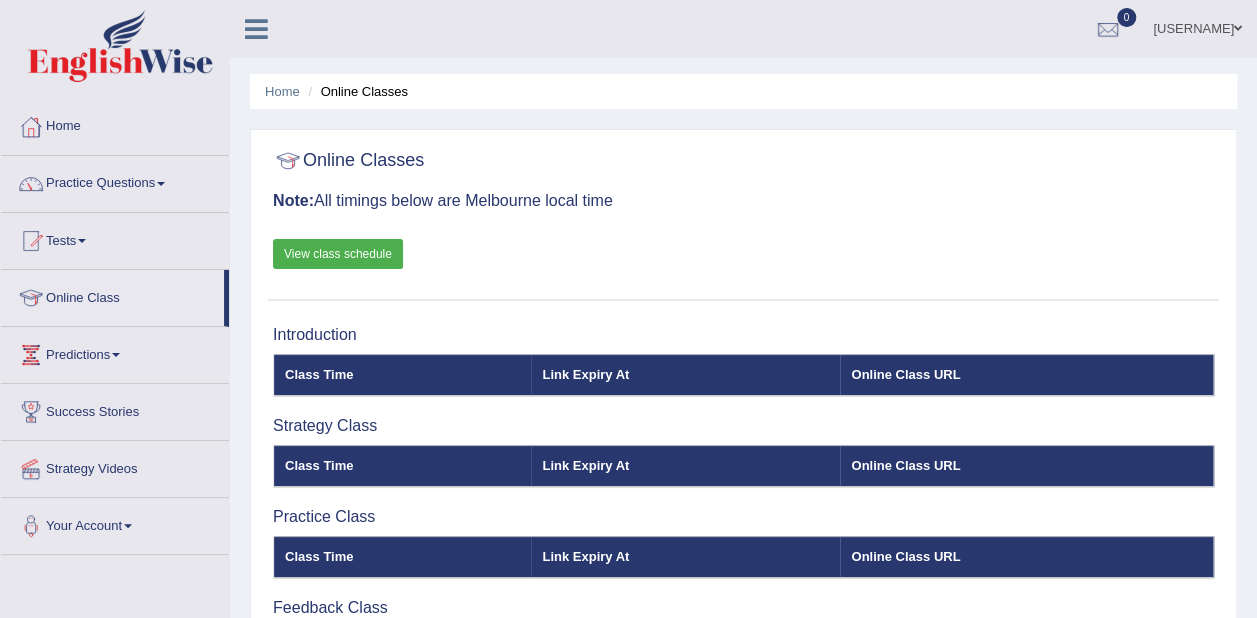 click on "View class schedule" at bounding box center (338, 254) 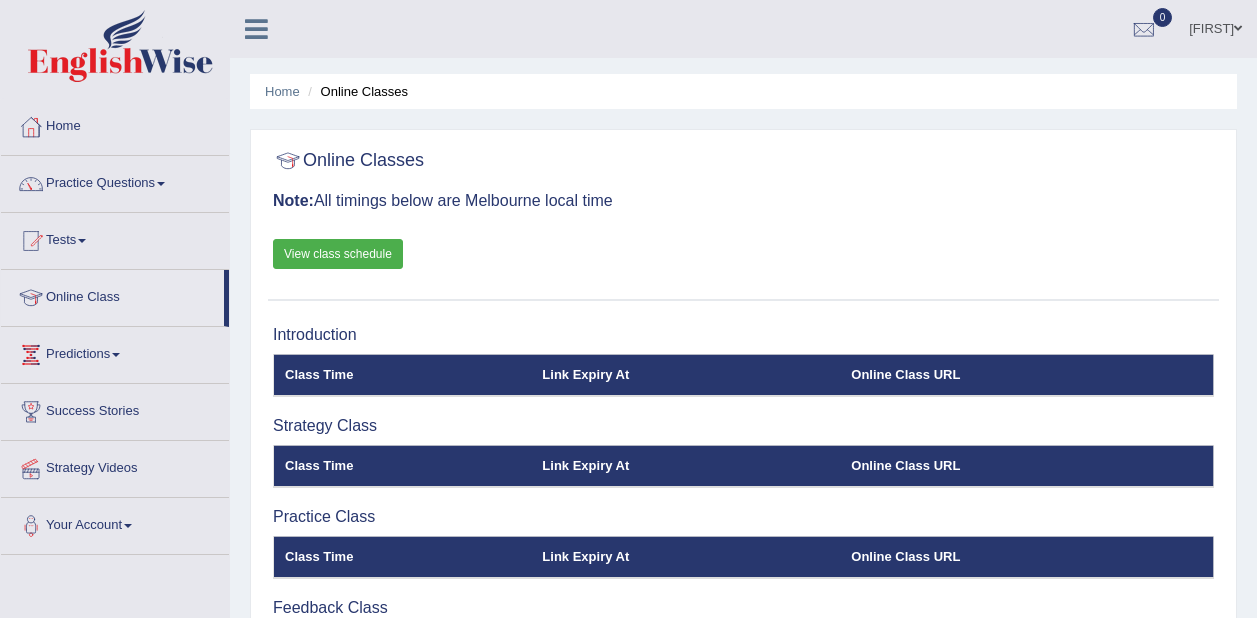 scroll, scrollTop: 0, scrollLeft: 0, axis: both 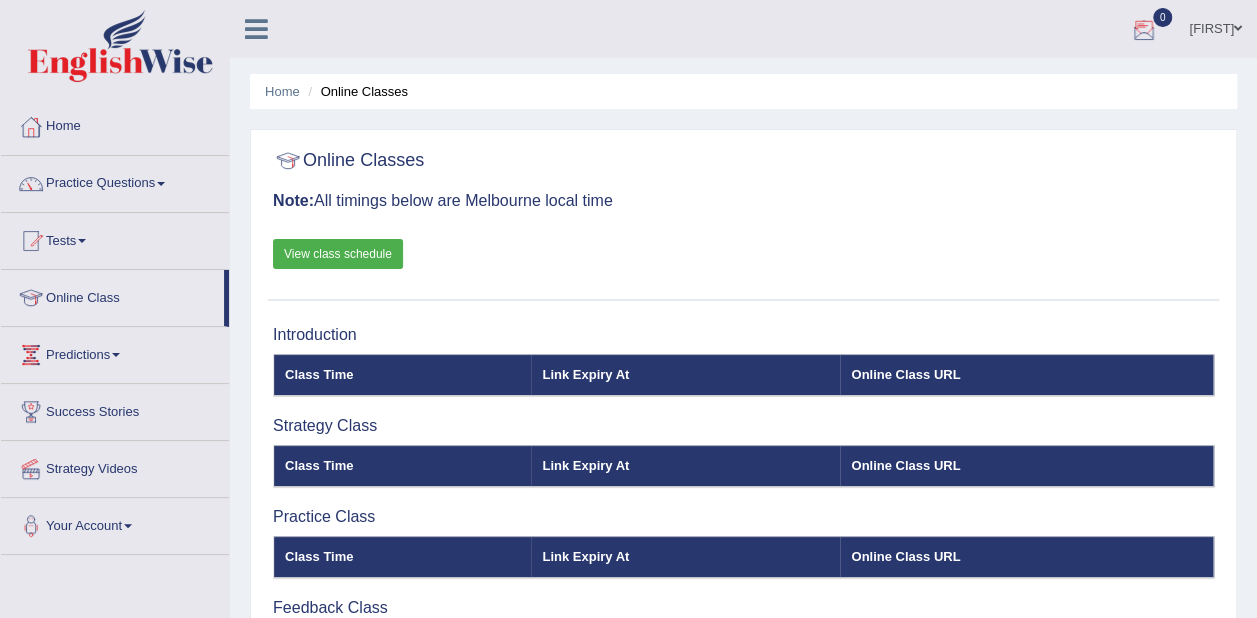 click at bounding box center (1144, 30) 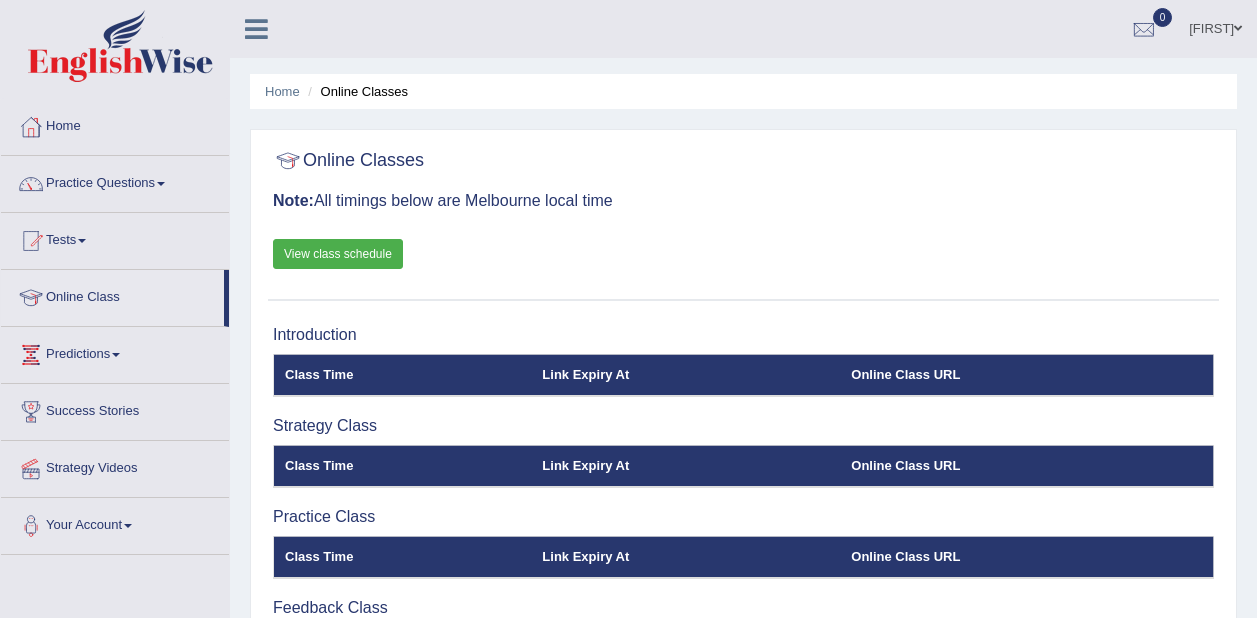 scroll, scrollTop: 0, scrollLeft: 0, axis: both 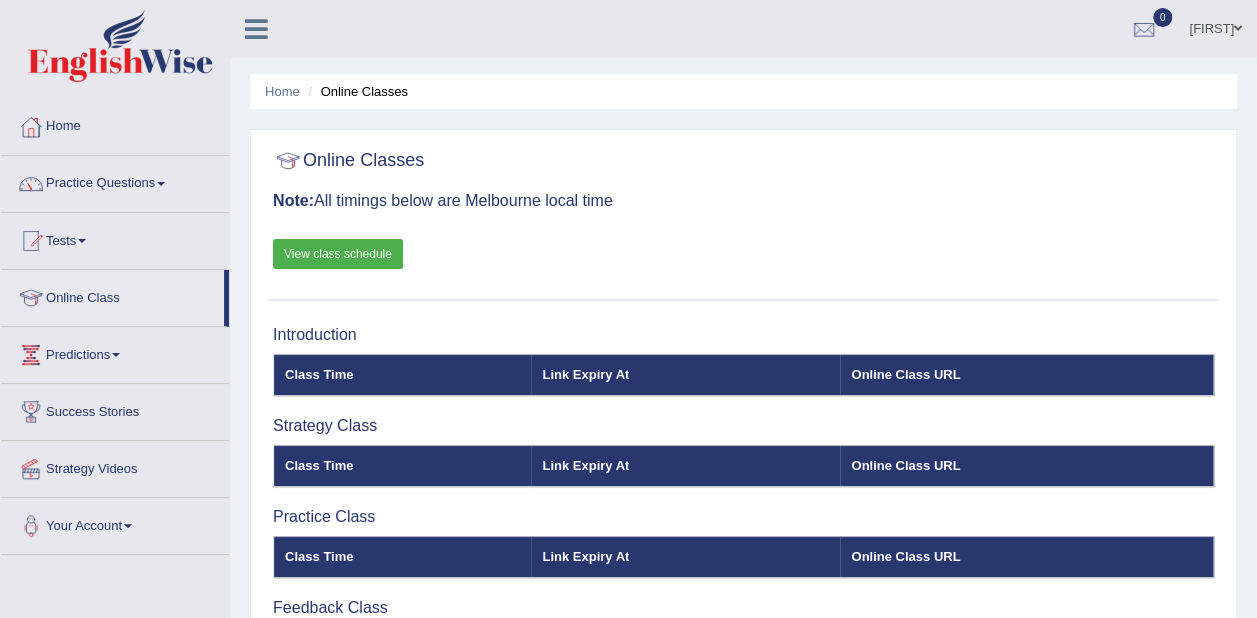 click on "[FIRST]" at bounding box center [1215, 26] 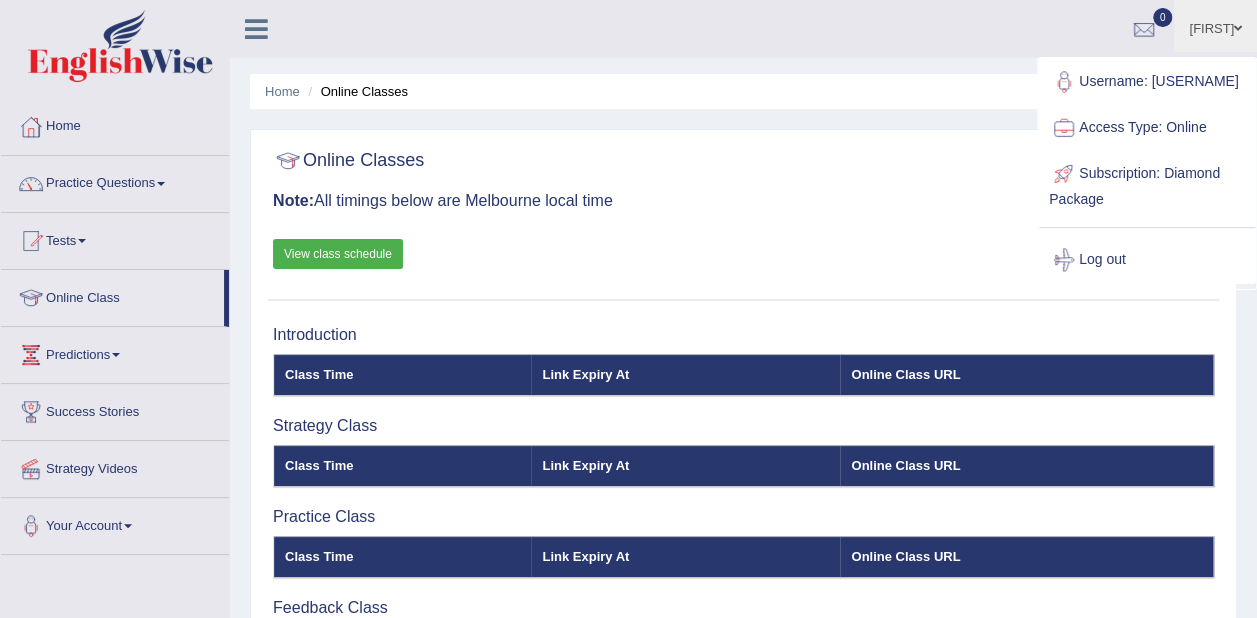 click on "Online Classes
Note:  All timings below are Melbourne local time
View class schedule" at bounding box center (743, 220) 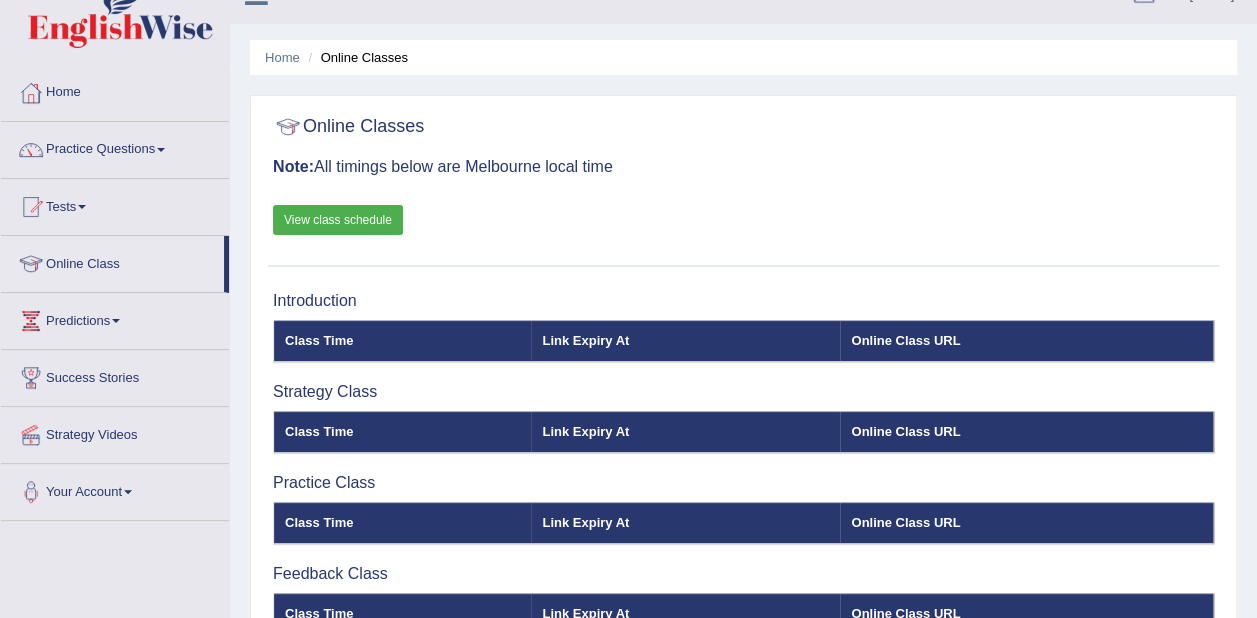 scroll, scrollTop: 0, scrollLeft: 0, axis: both 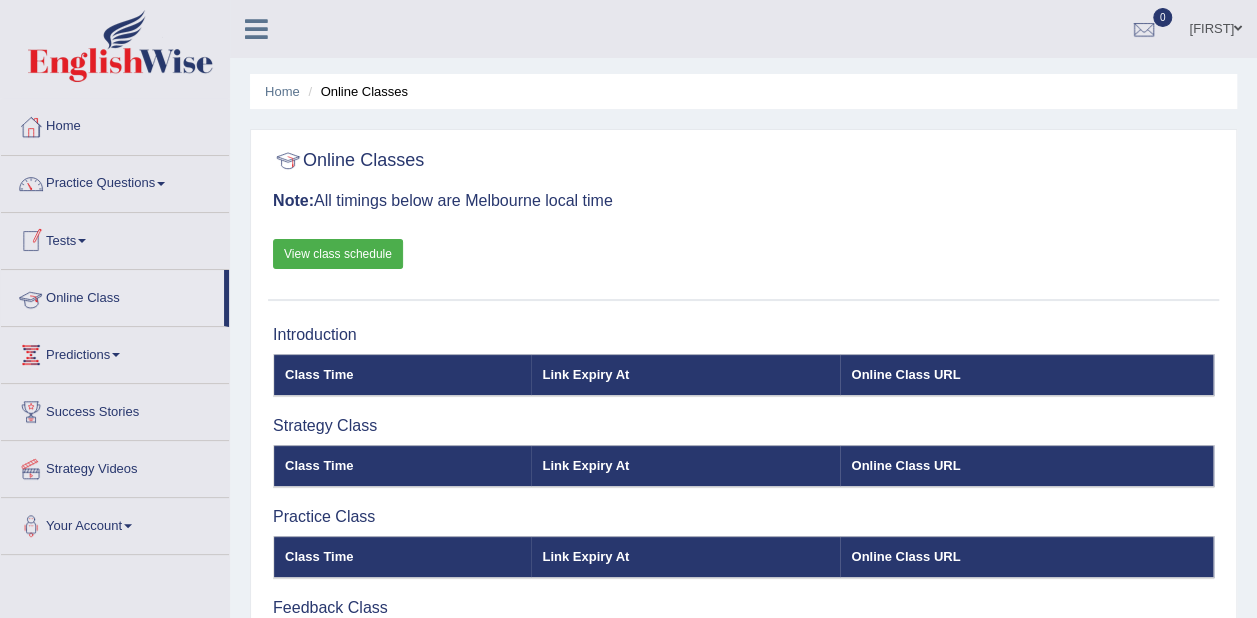click on "Online Class" at bounding box center (112, 295) 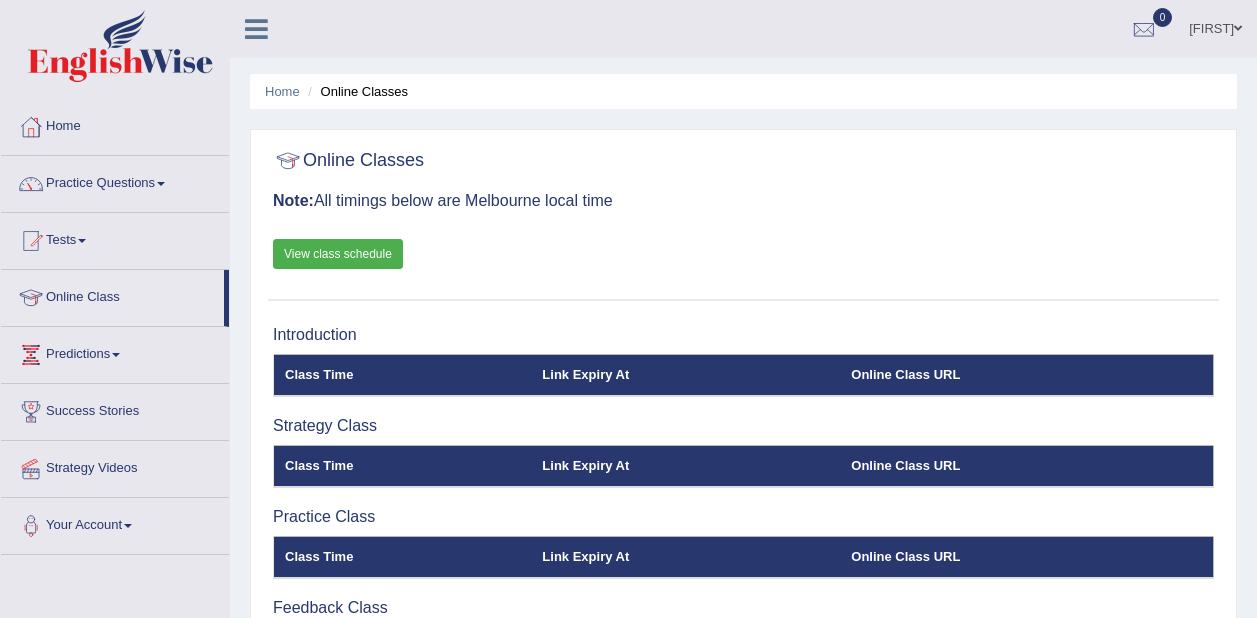 scroll, scrollTop: 0, scrollLeft: 0, axis: both 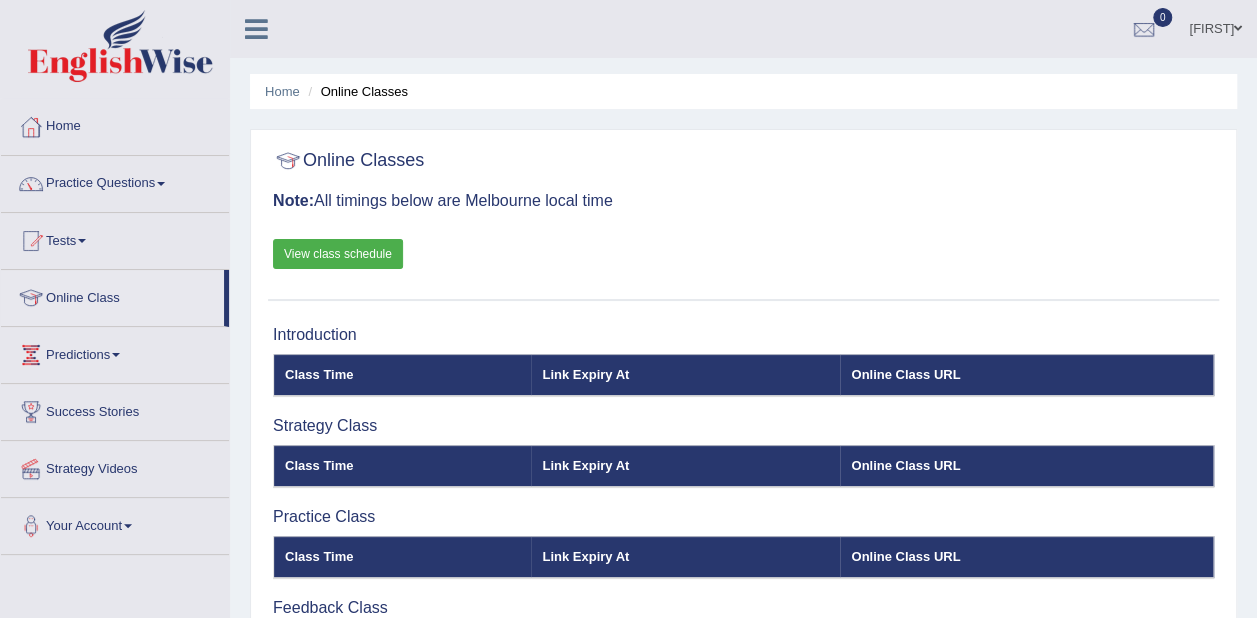 click on "Online Class" at bounding box center [112, 295] 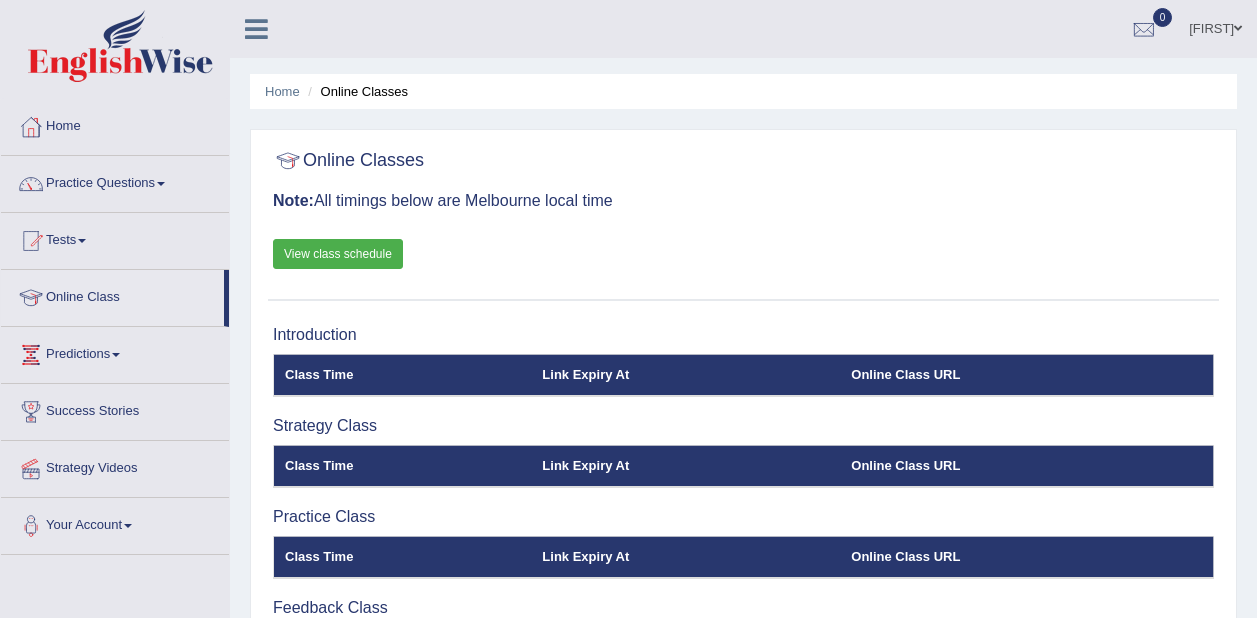 scroll, scrollTop: 0, scrollLeft: 0, axis: both 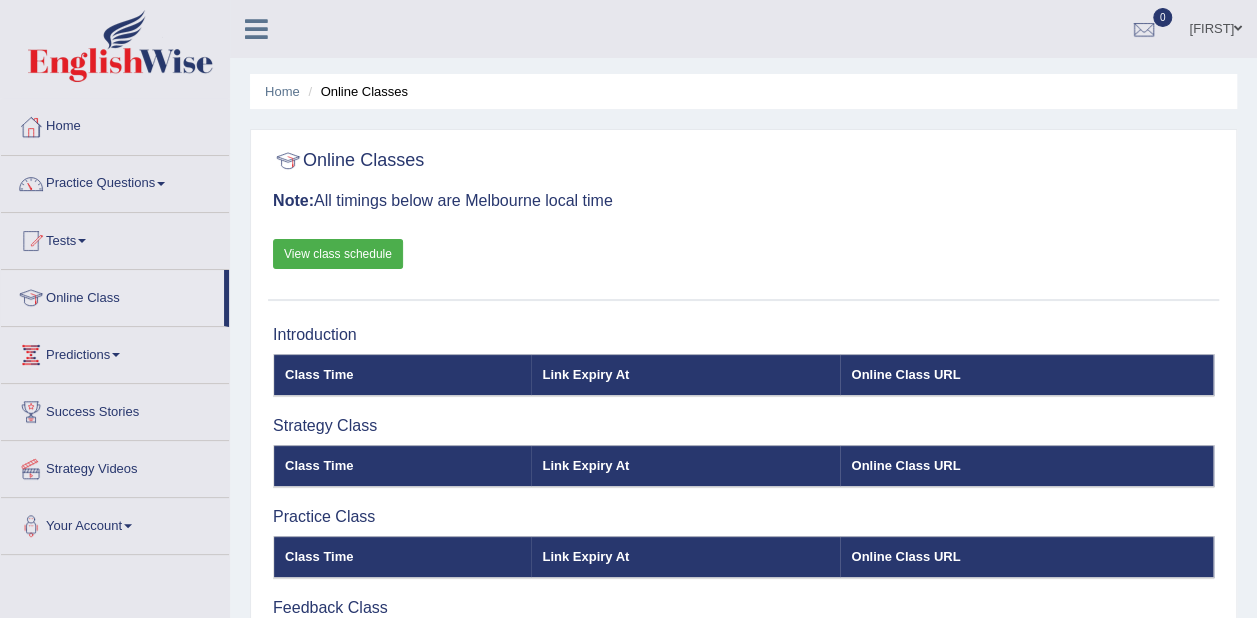click on "View class schedule" at bounding box center (338, 254) 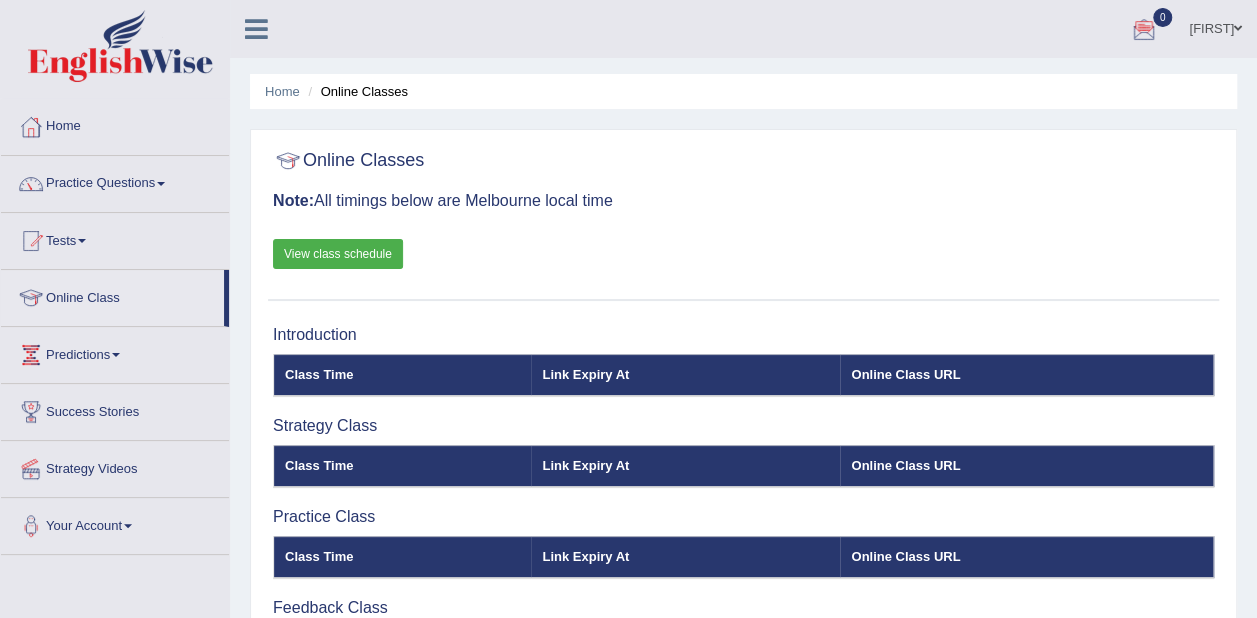 click on "[FIRST]" at bounding box center [1215, 26] 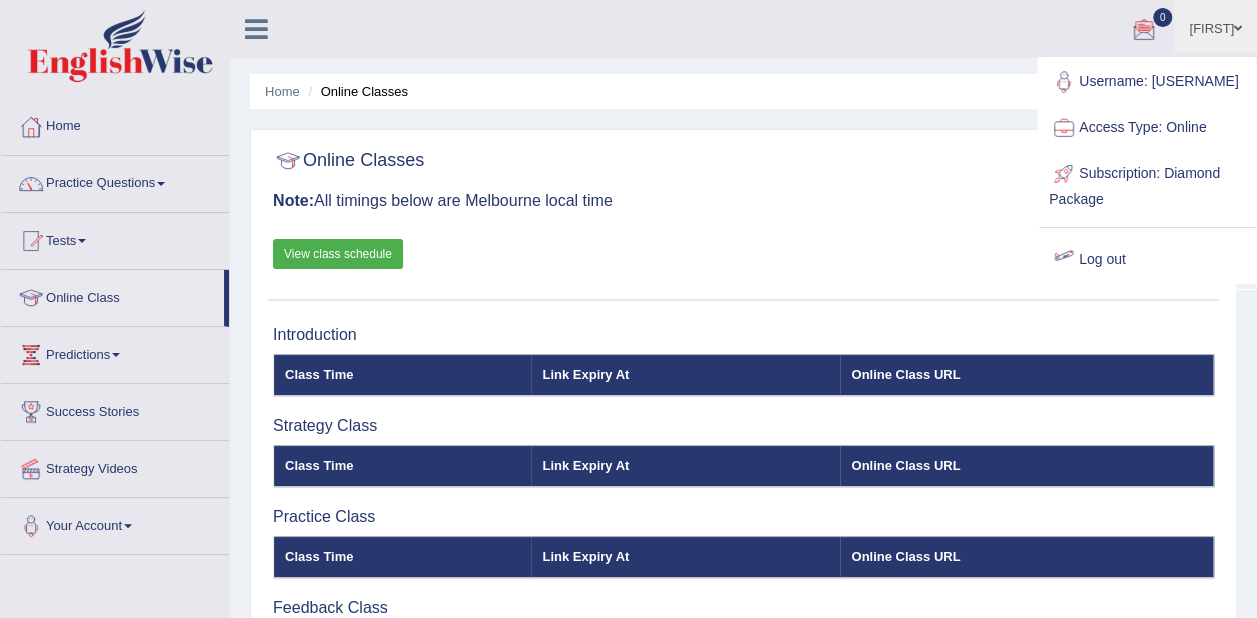 click on "Log out" at bounding box center (1147, 260) 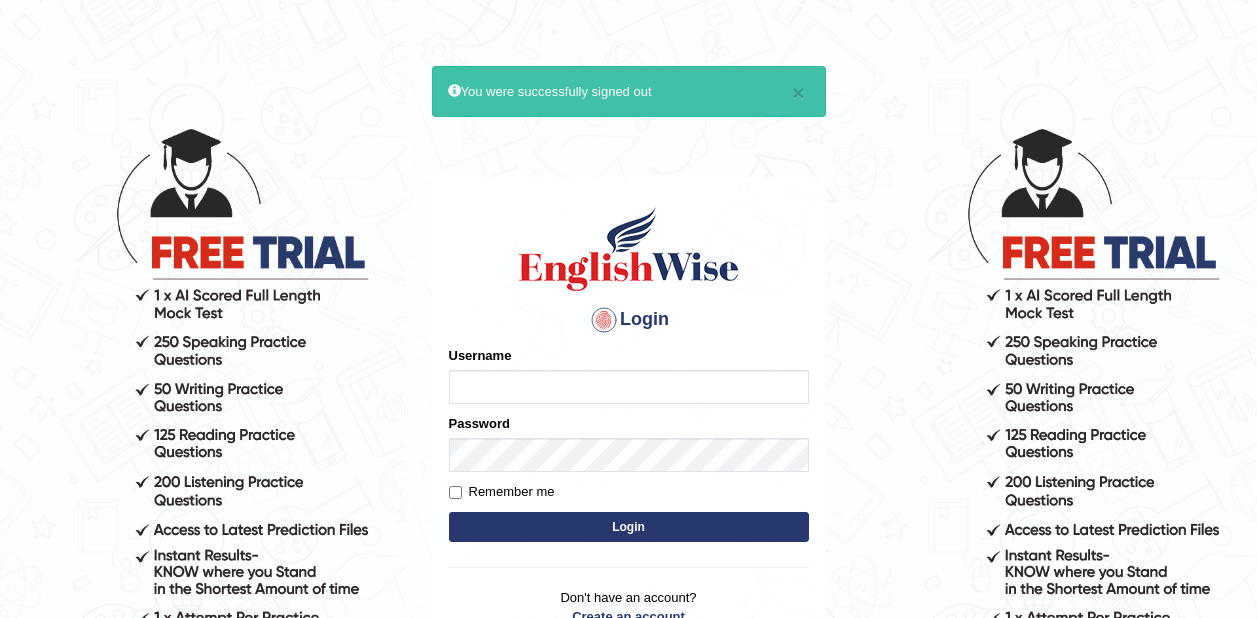 scroll, scrollTop: 0, scrollLeft: 0, axis: both 